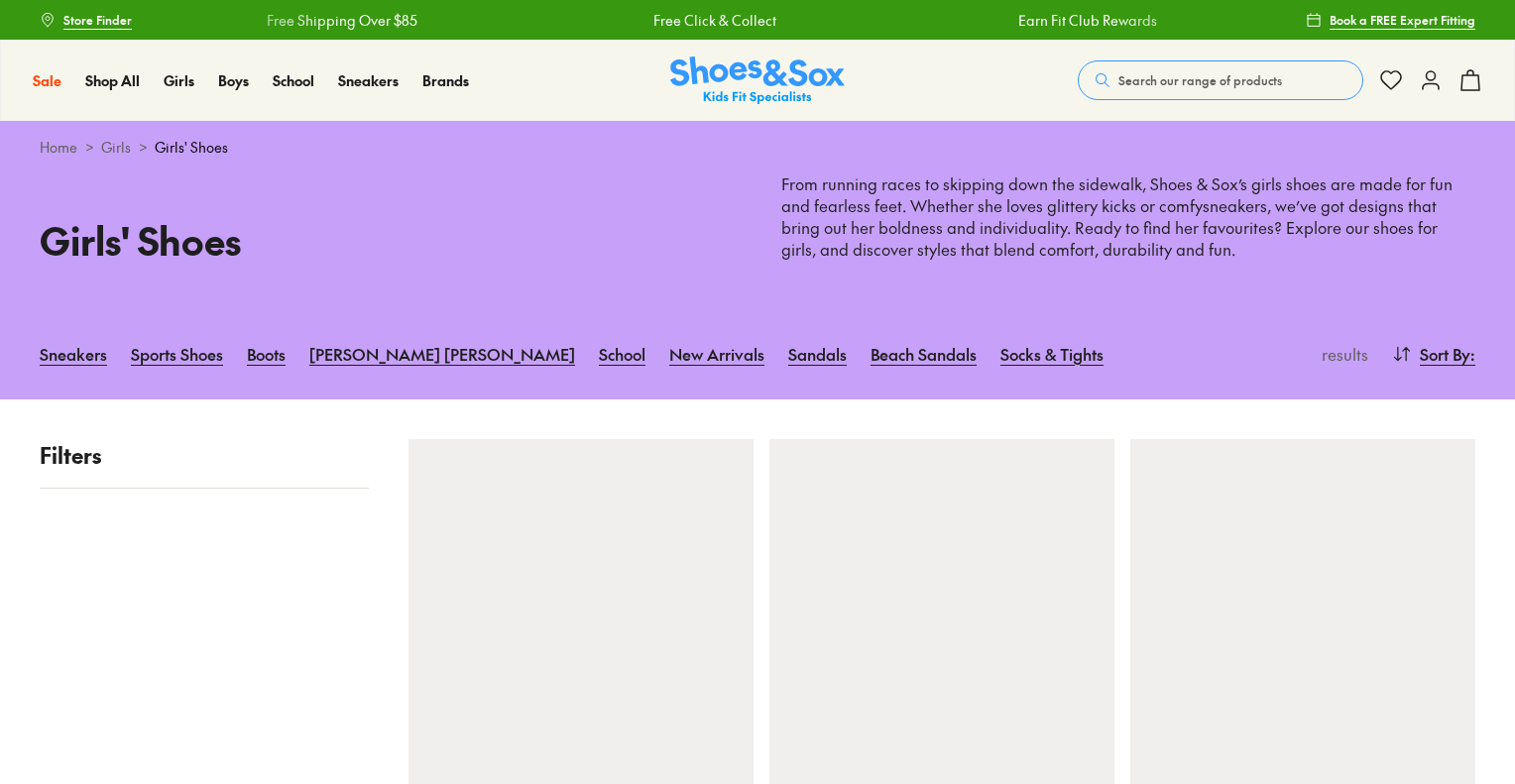 scroll, scrollTop: 0, scrollLeft: 0, axis: both 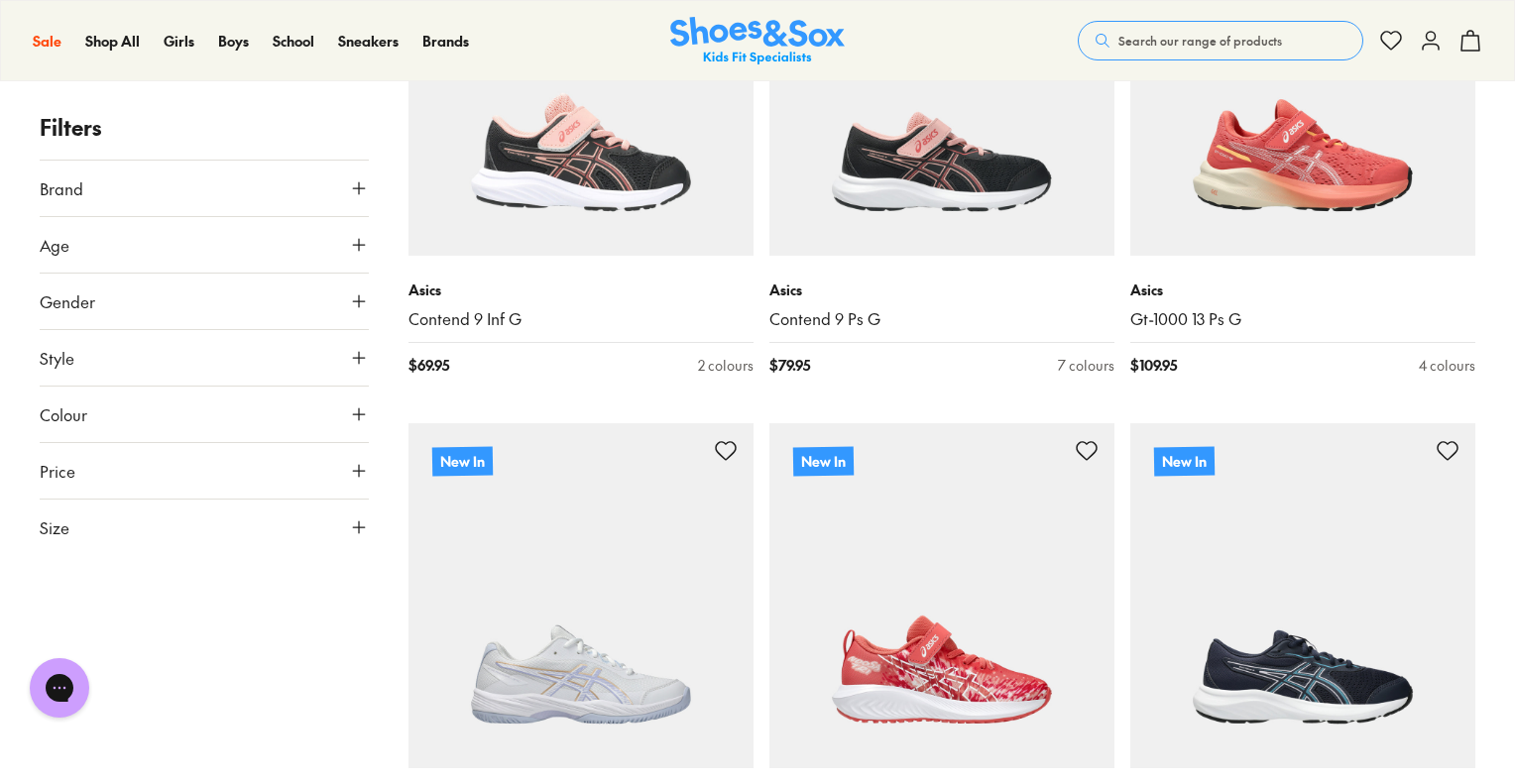click on "Style" at bounding box center (204, 358) 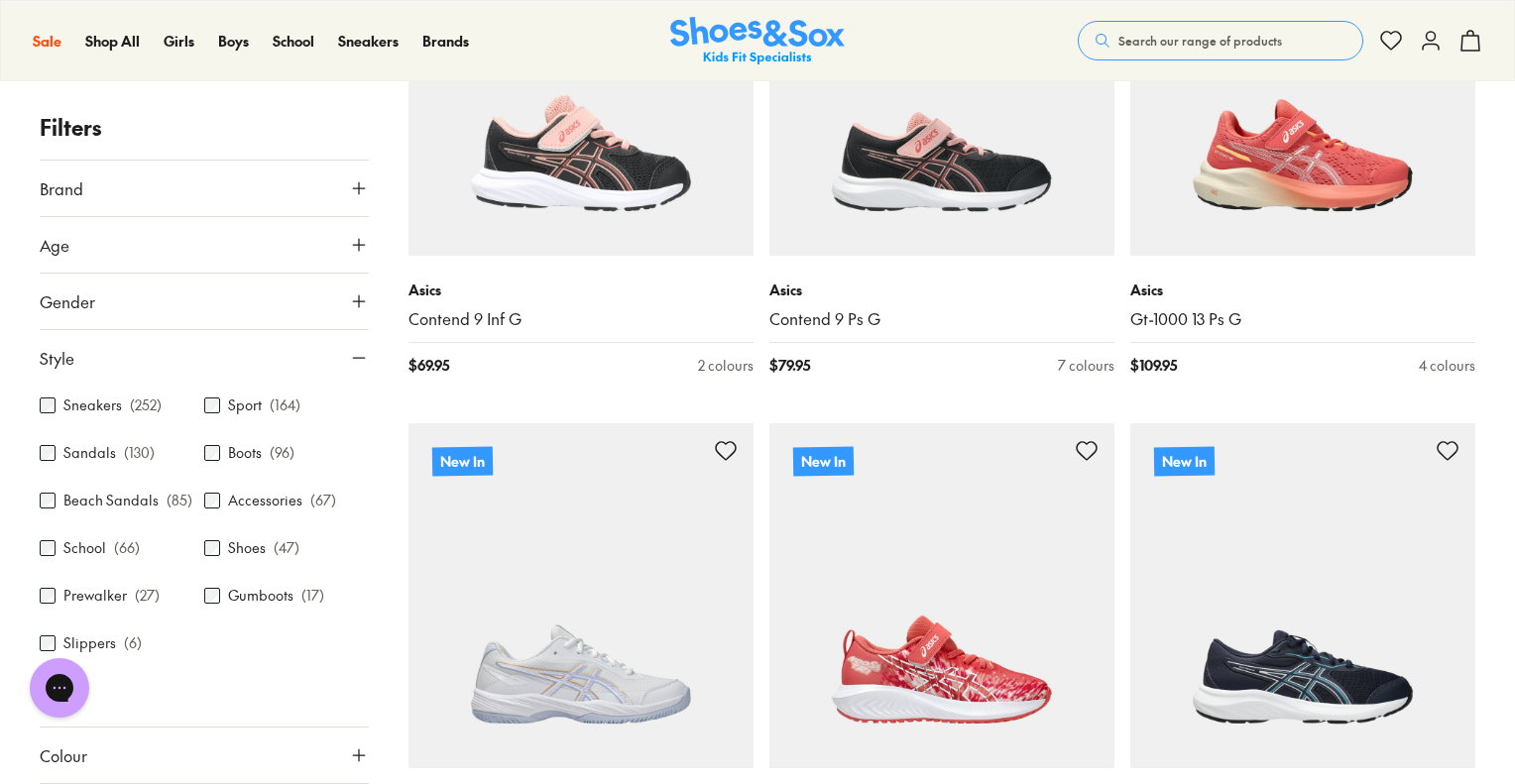 click on "Slippers" at bounding box center [89, 643] 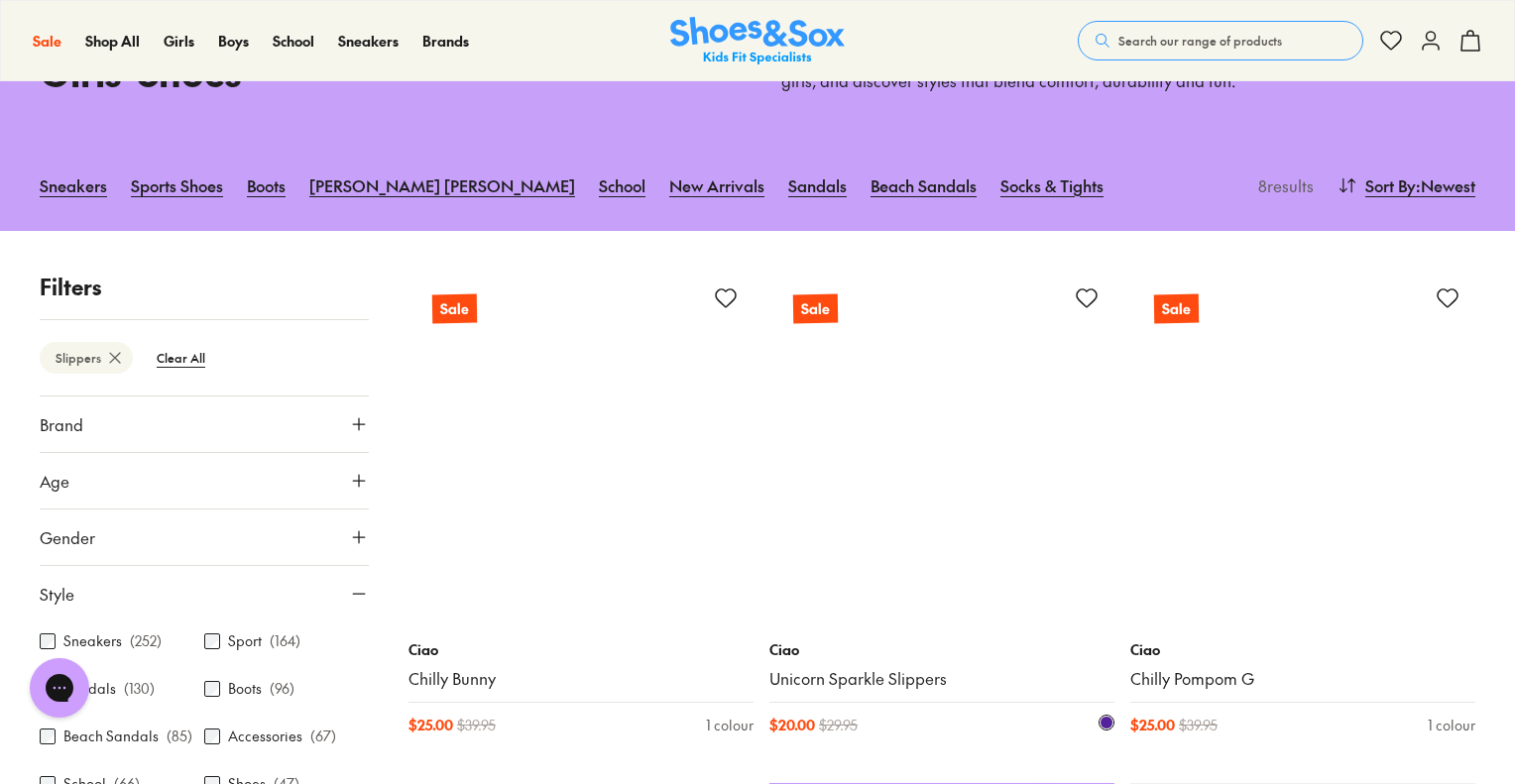 scroll, scrollTop: 198, scrollLeft: 0, axis: vertical 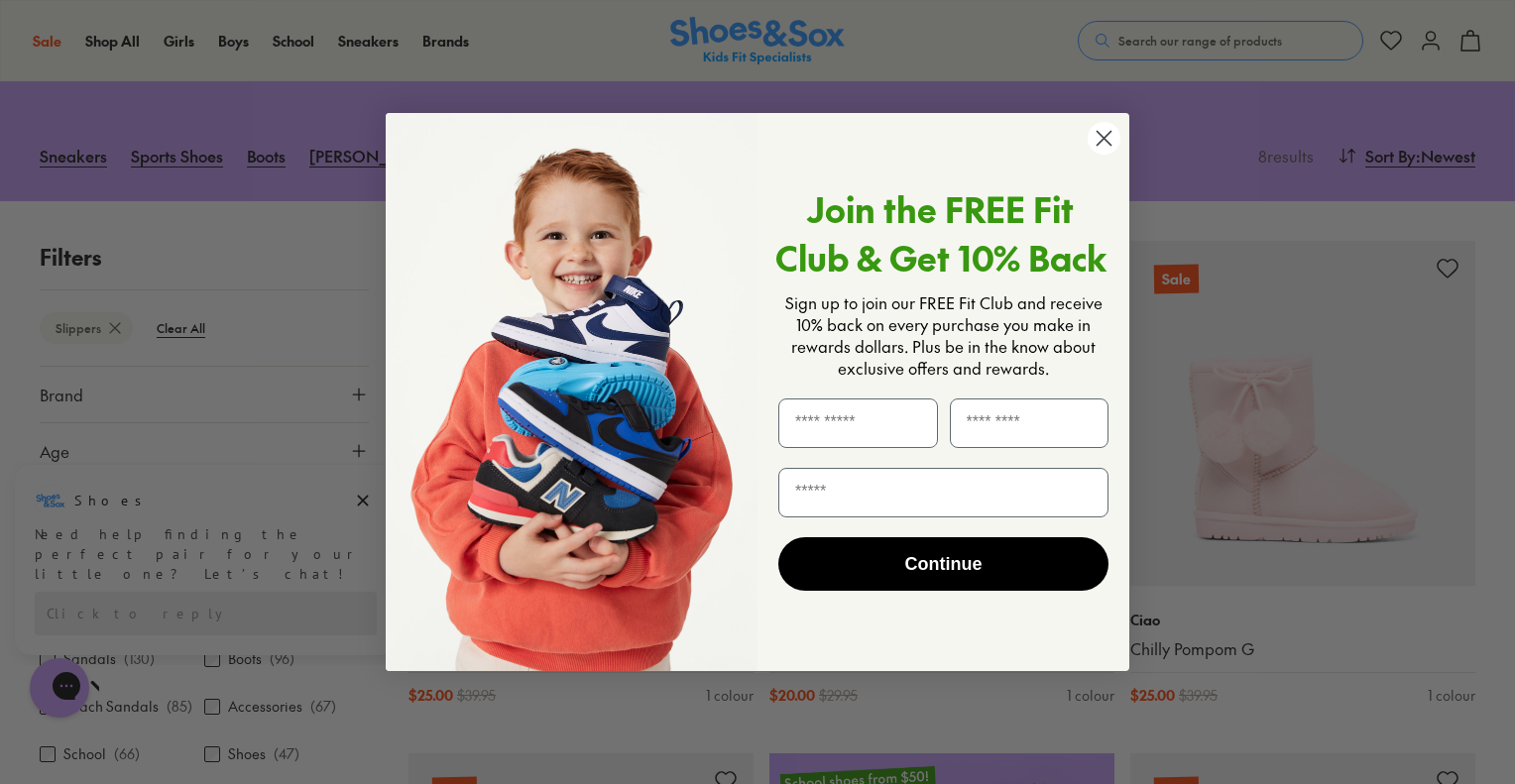 click 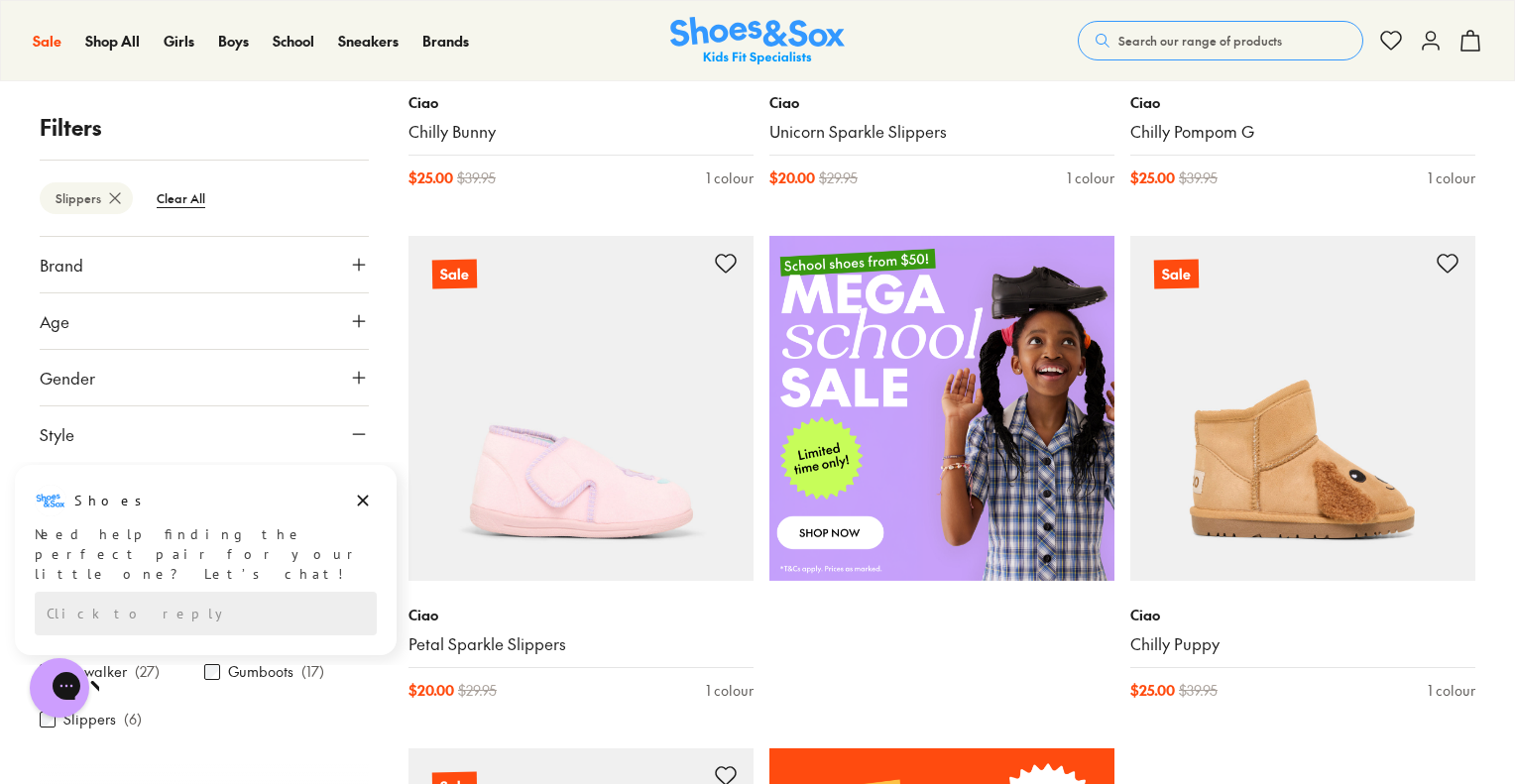 scroll, scrollTop: 496, scrollLeft: 0, axis: vertical 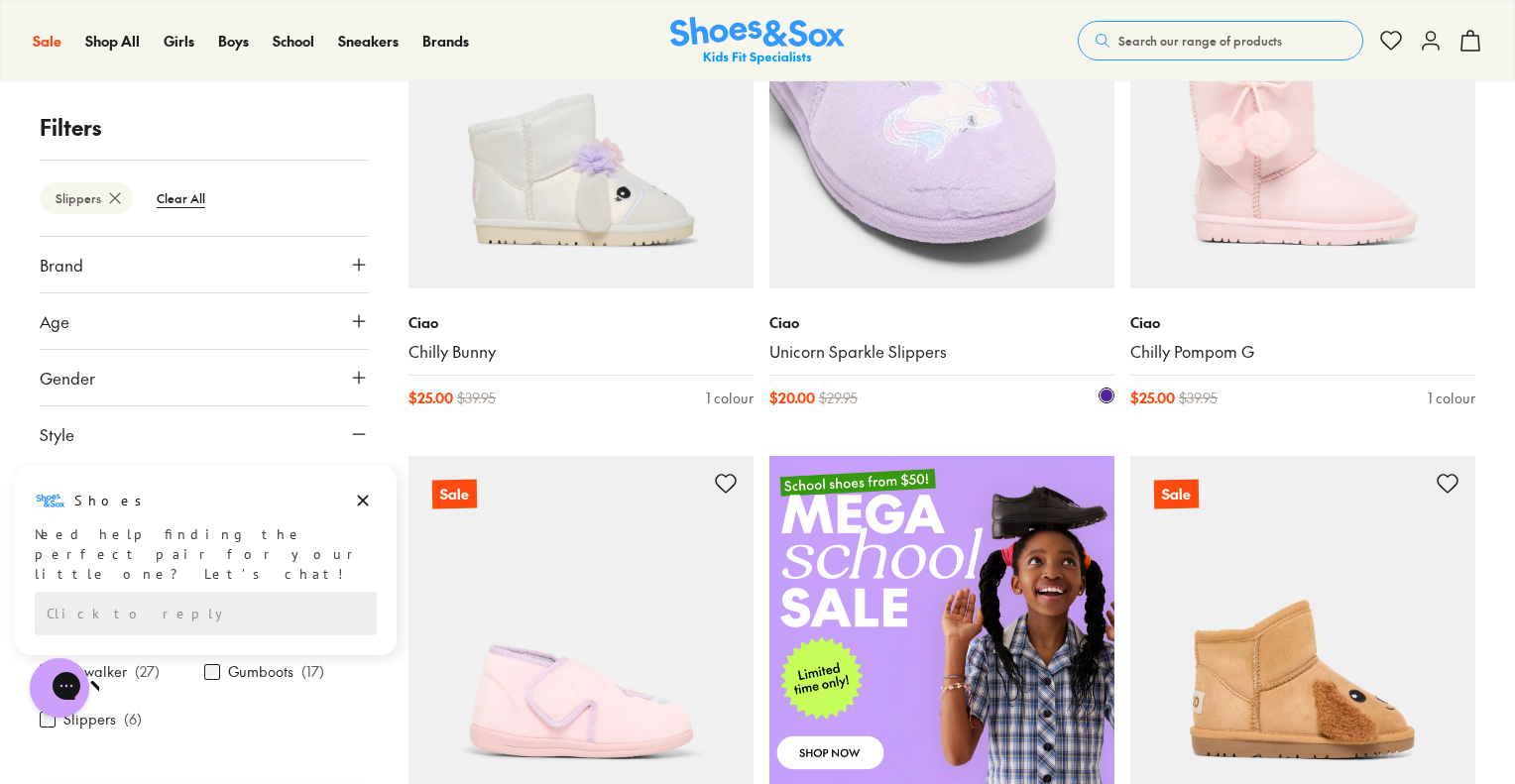 click at bounding box center [942, 116] 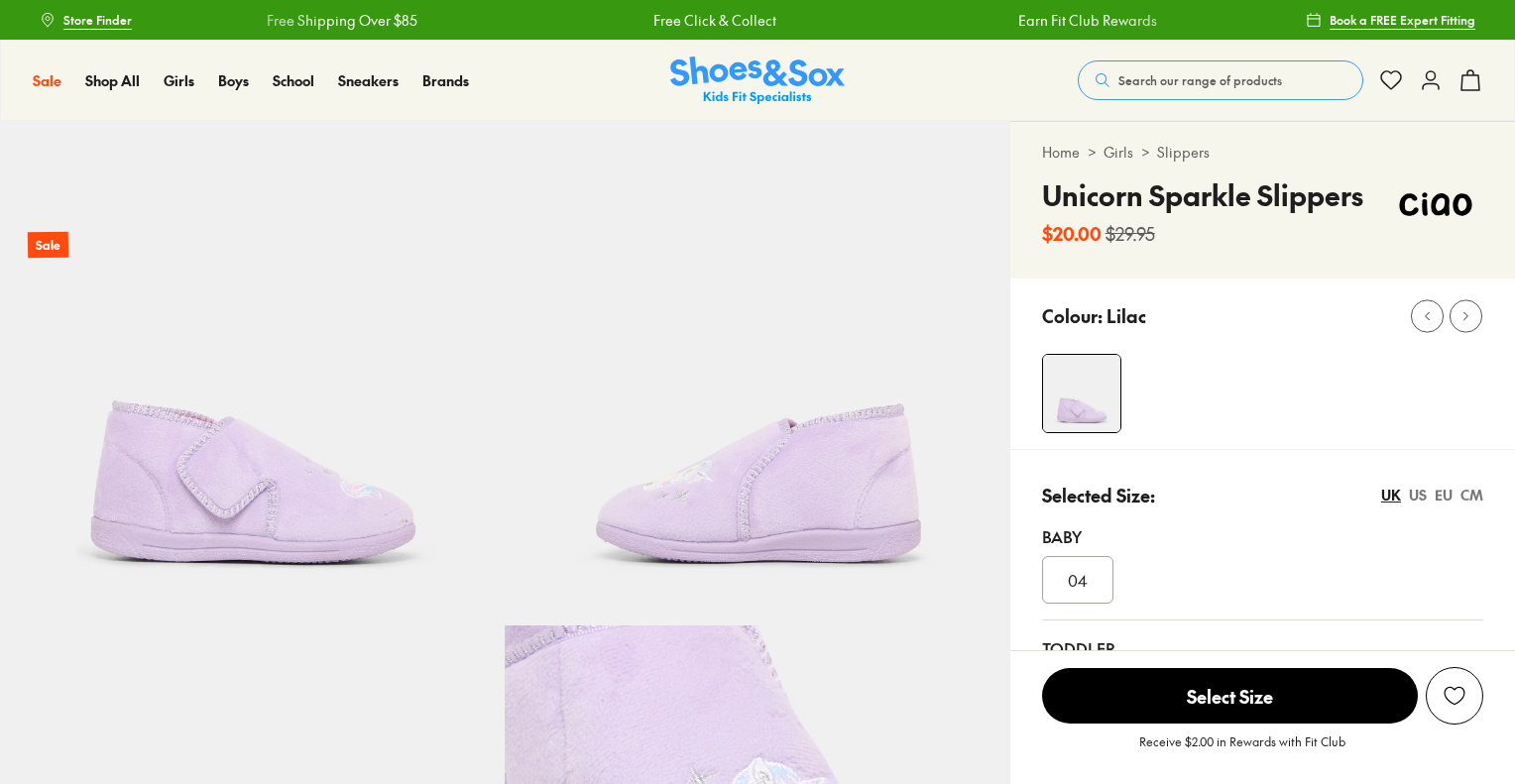scroll, scrollTop: 0, scrollLeft: 0, axis: both 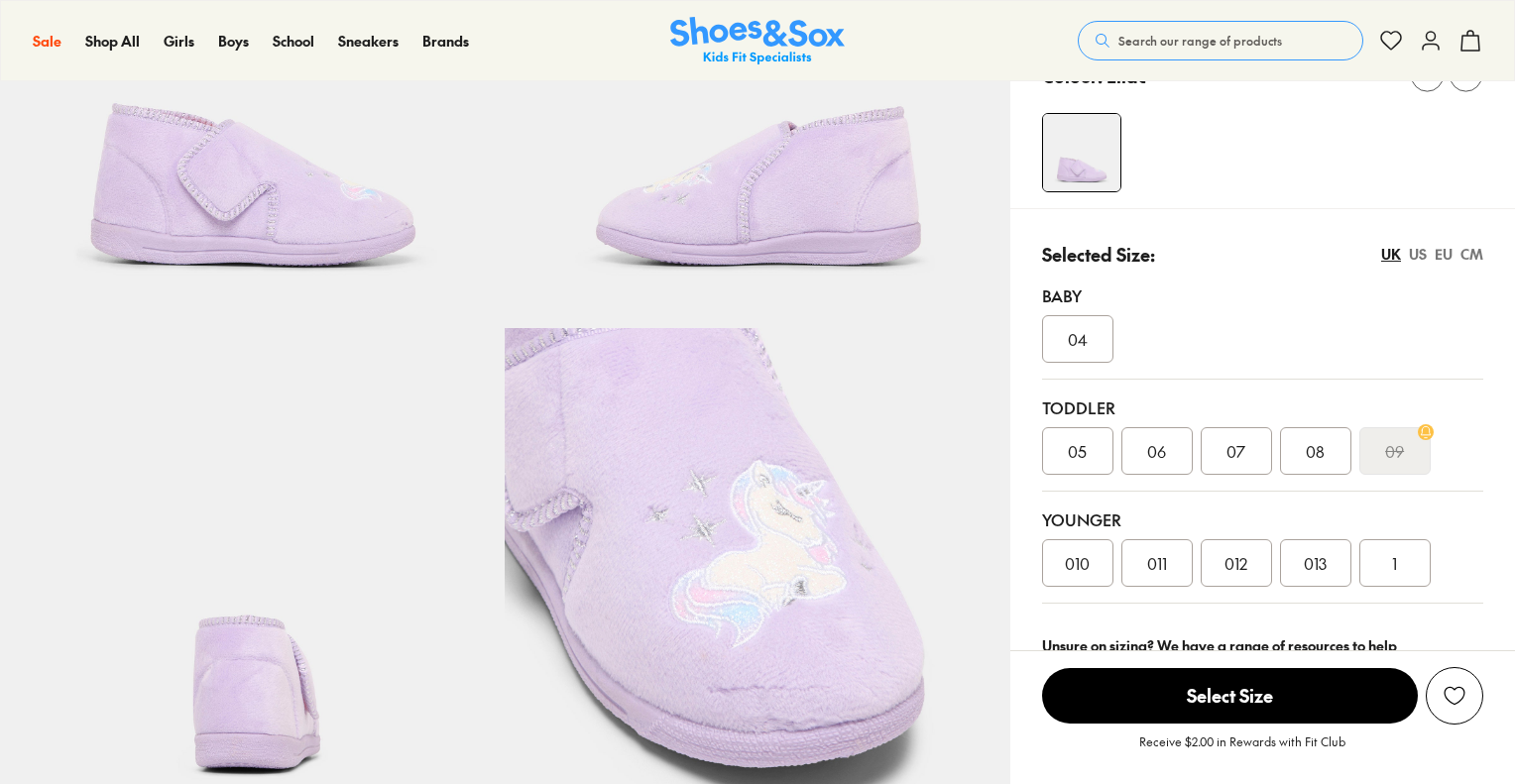 select on "*" 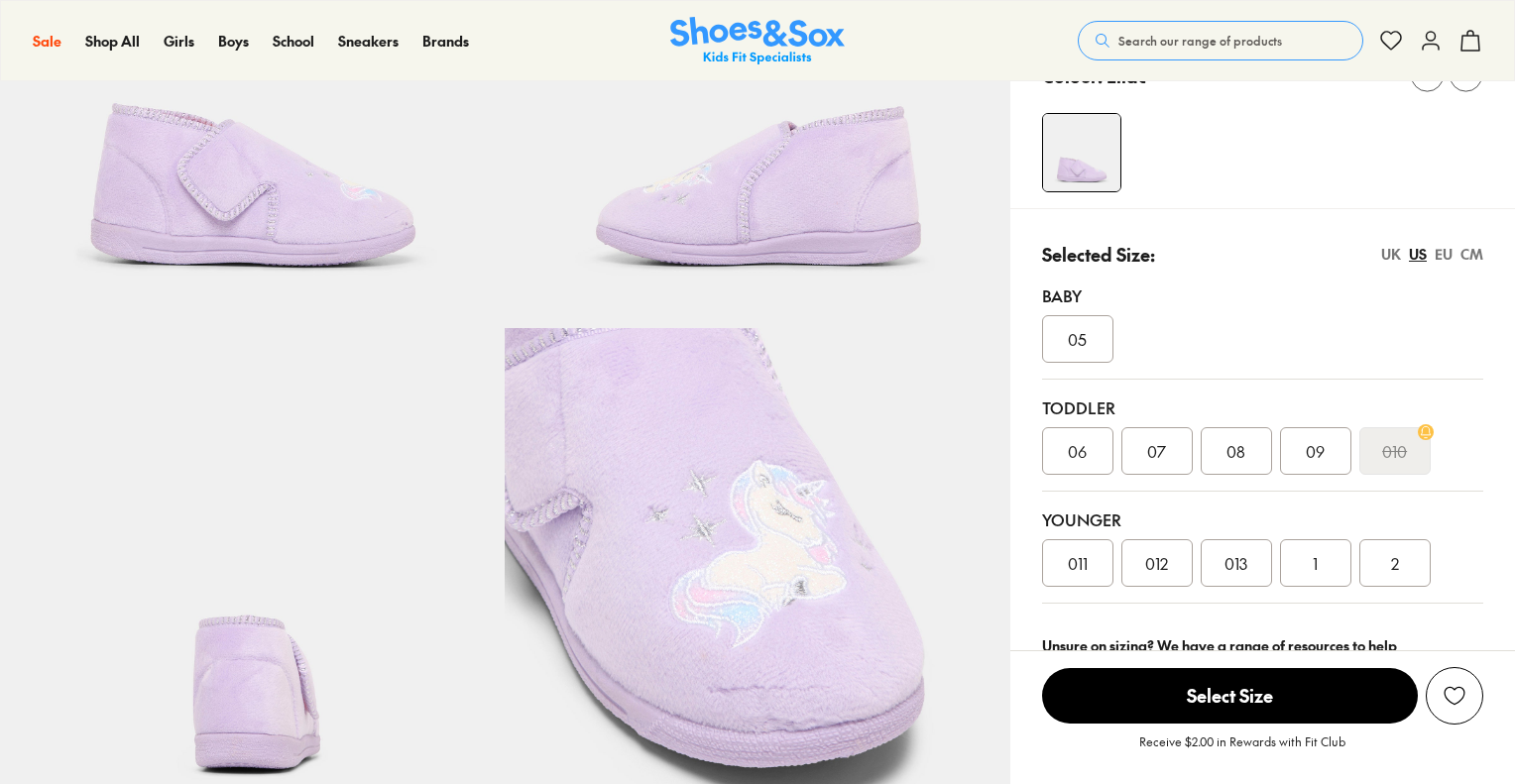 click on "EU" at bounding box center (1444, 254) 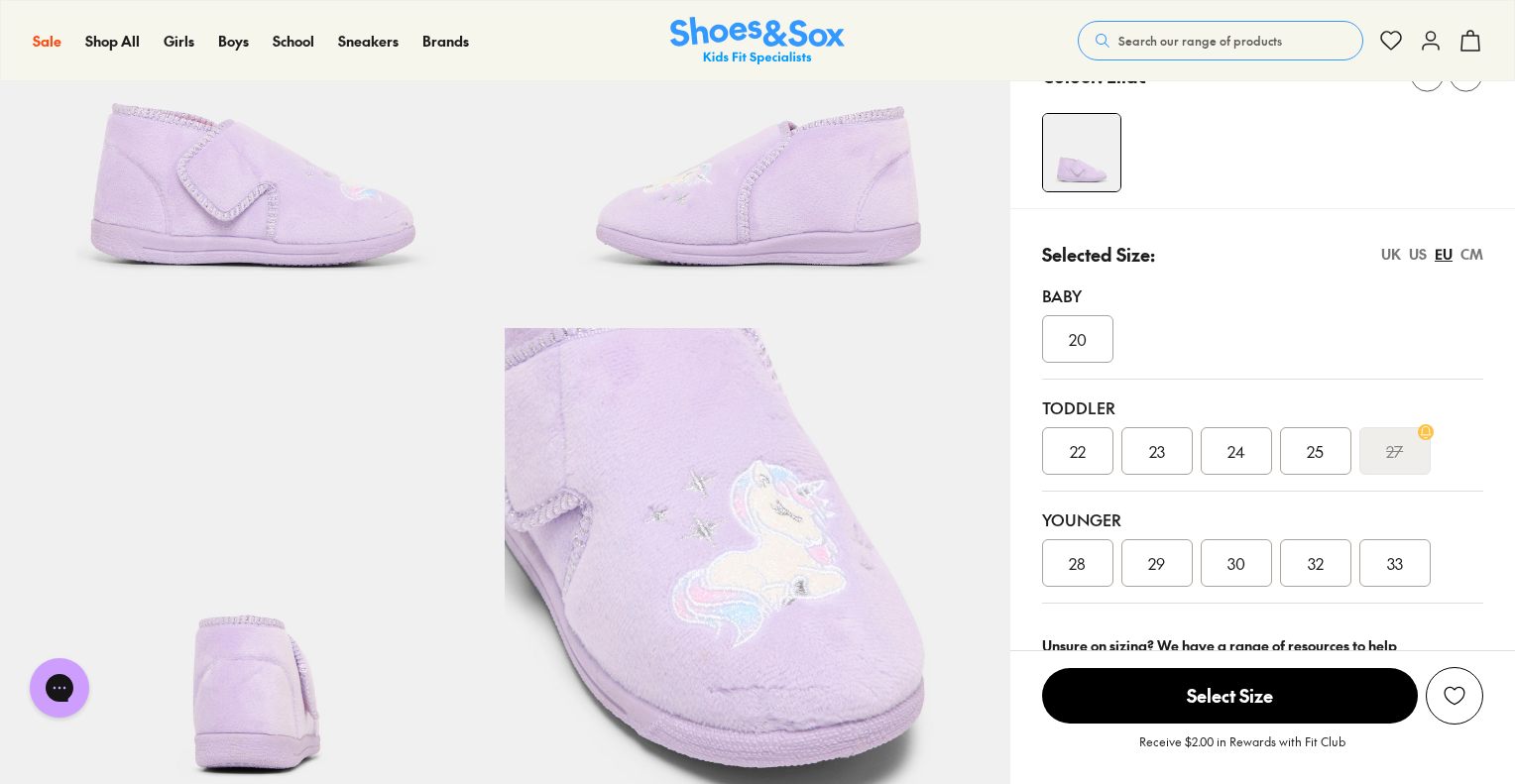 scroll, scrollTop: 0, scrollLeft: 0, axis: both 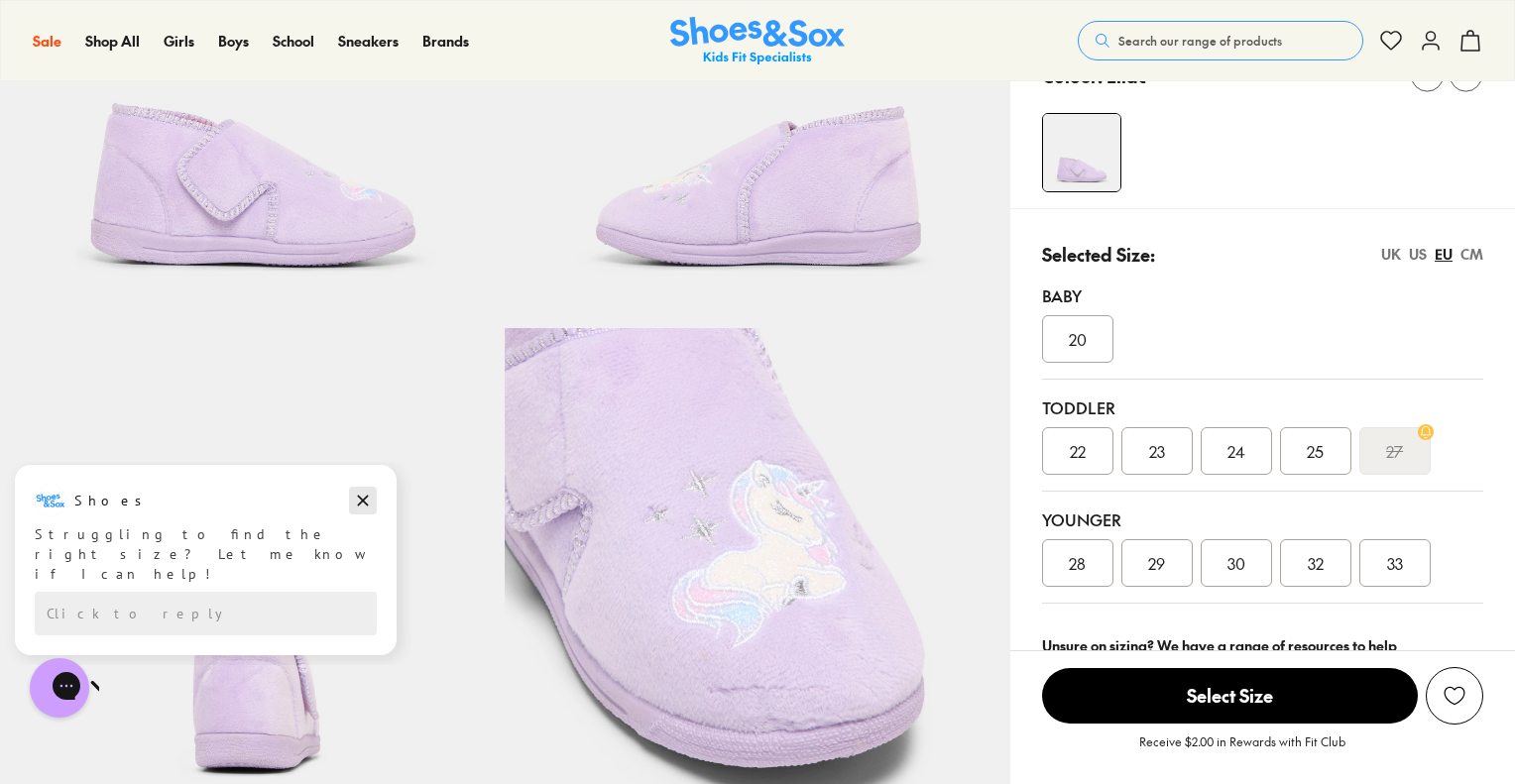 drag, startPoint x: 358, startPoint y: 496, endPoint x: 359, endPoint y: 960, distance: 464.00108 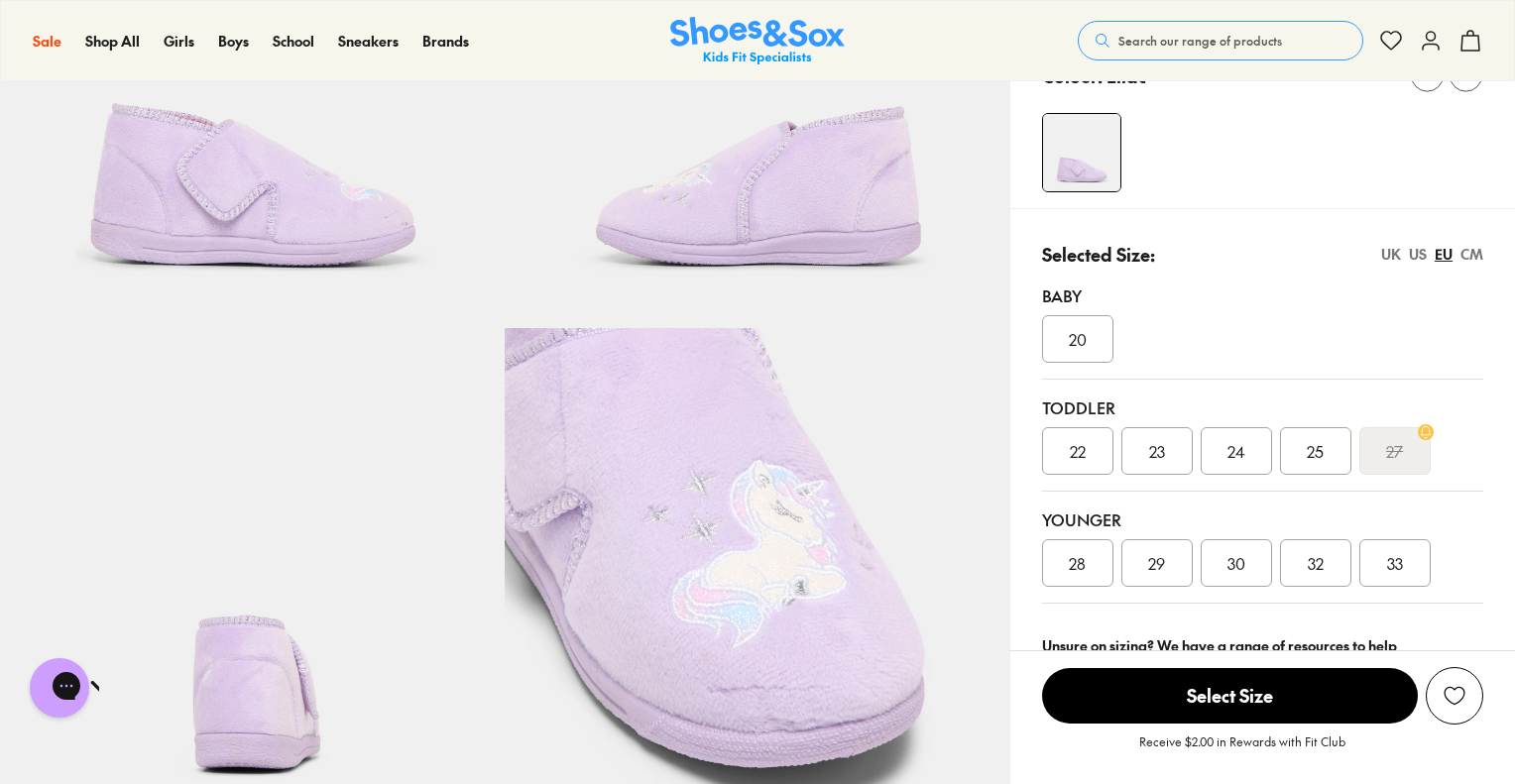 click on "23" at bounding box center [1157, 451] 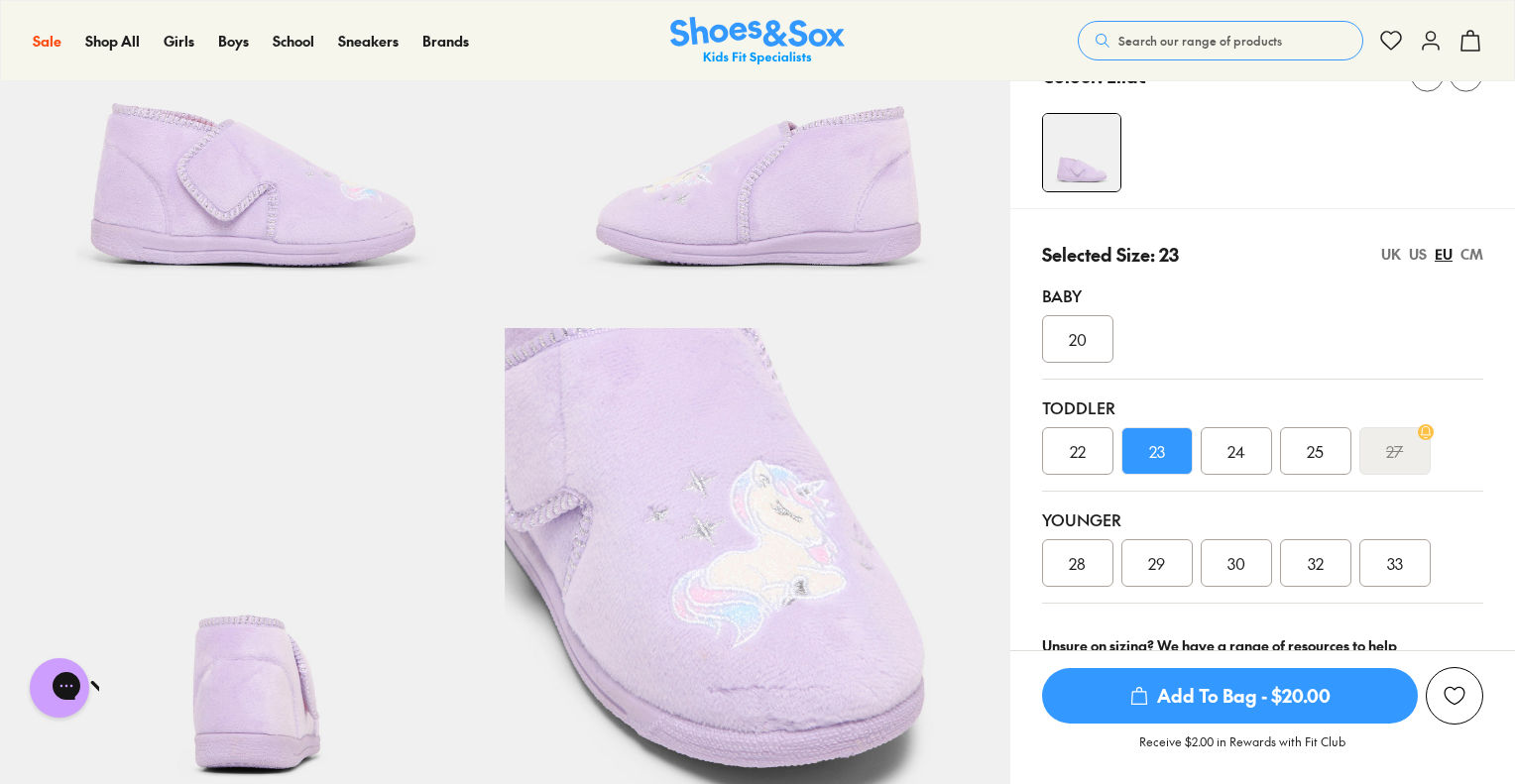 click on "Add To Bag - $20.00" at bounding box center (1229, 696) 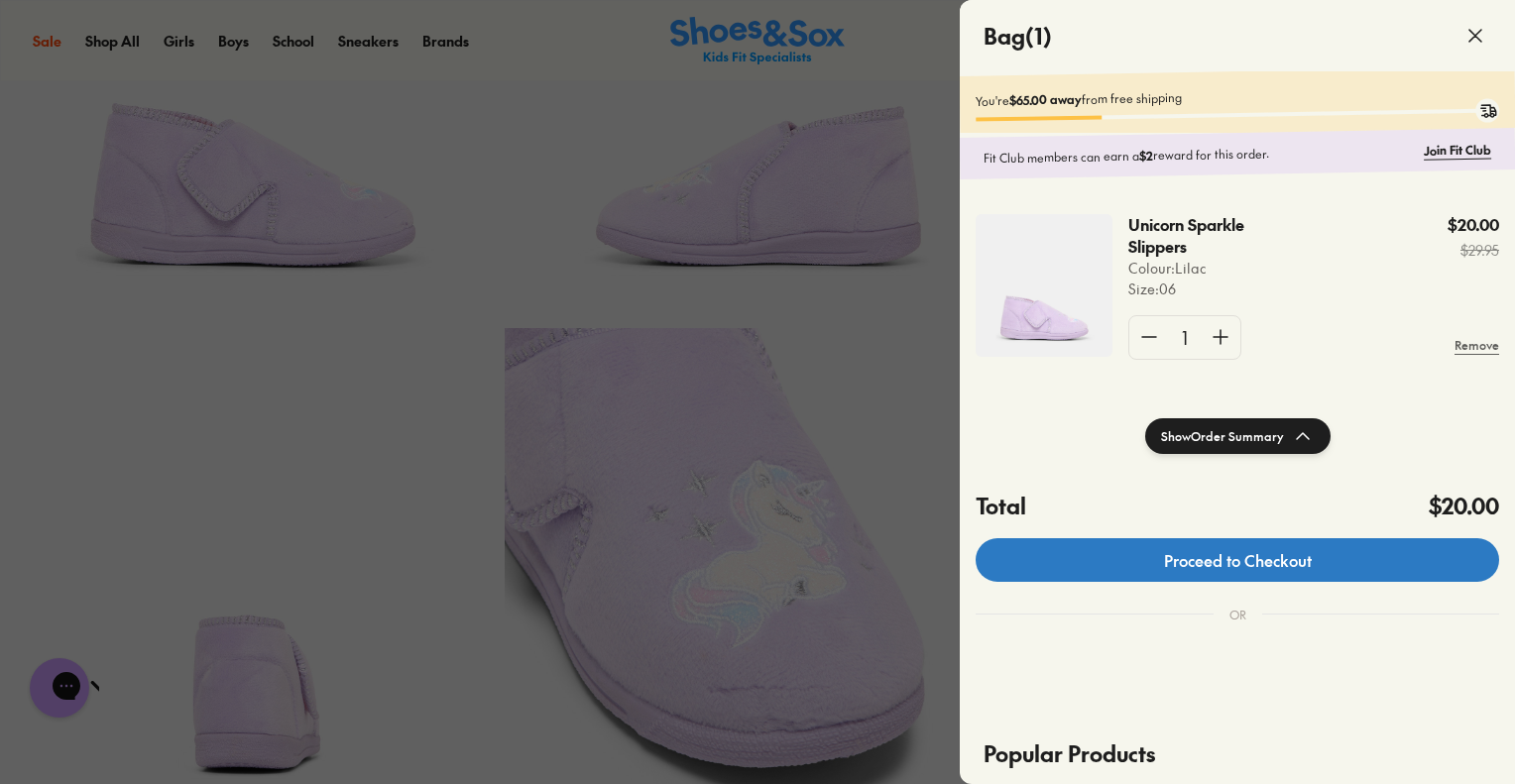 click on "Proceed to Checkout" 